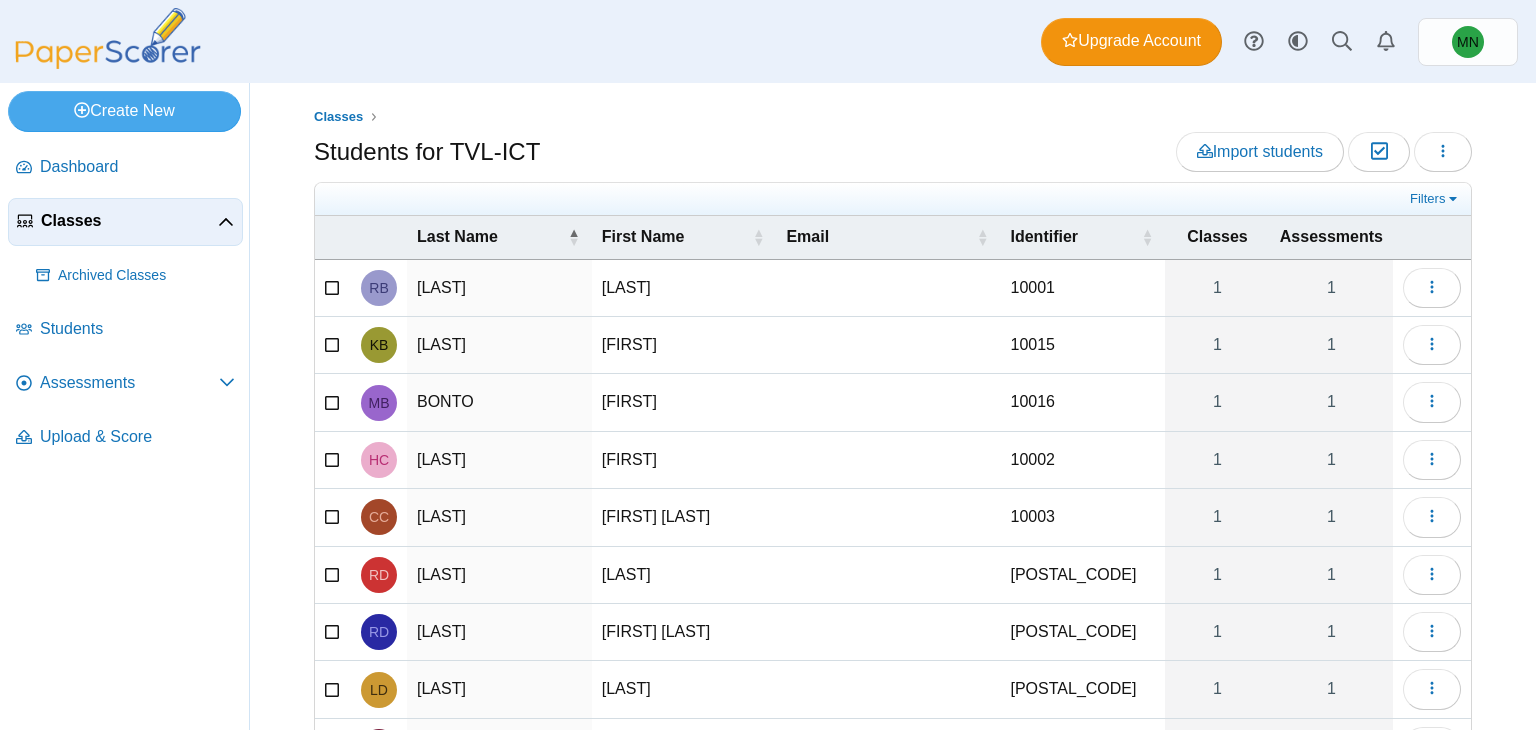 scroll, scrollTop: 0, scrollLeft: 0, axis: both 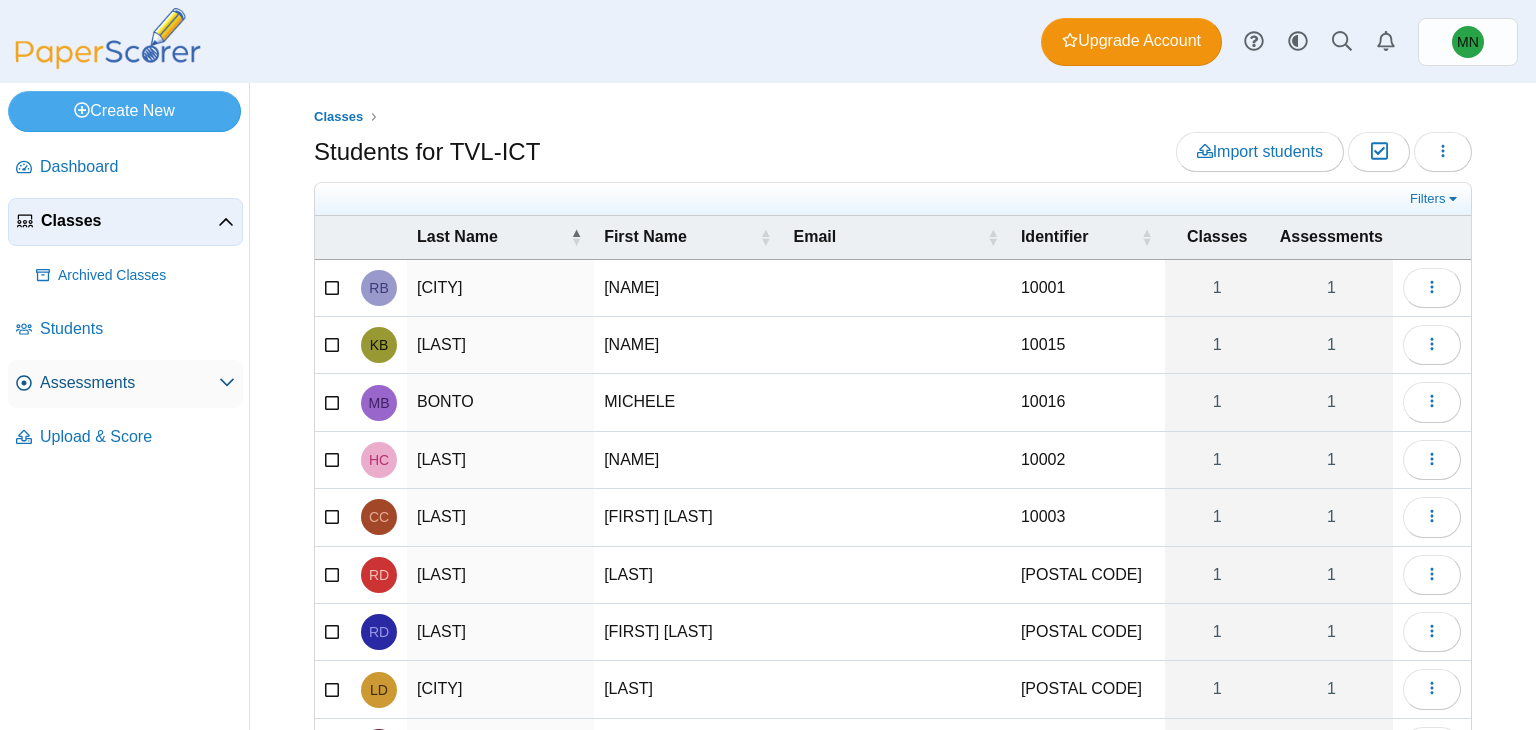 click on "Assessments" at bounding box center (129, 383) 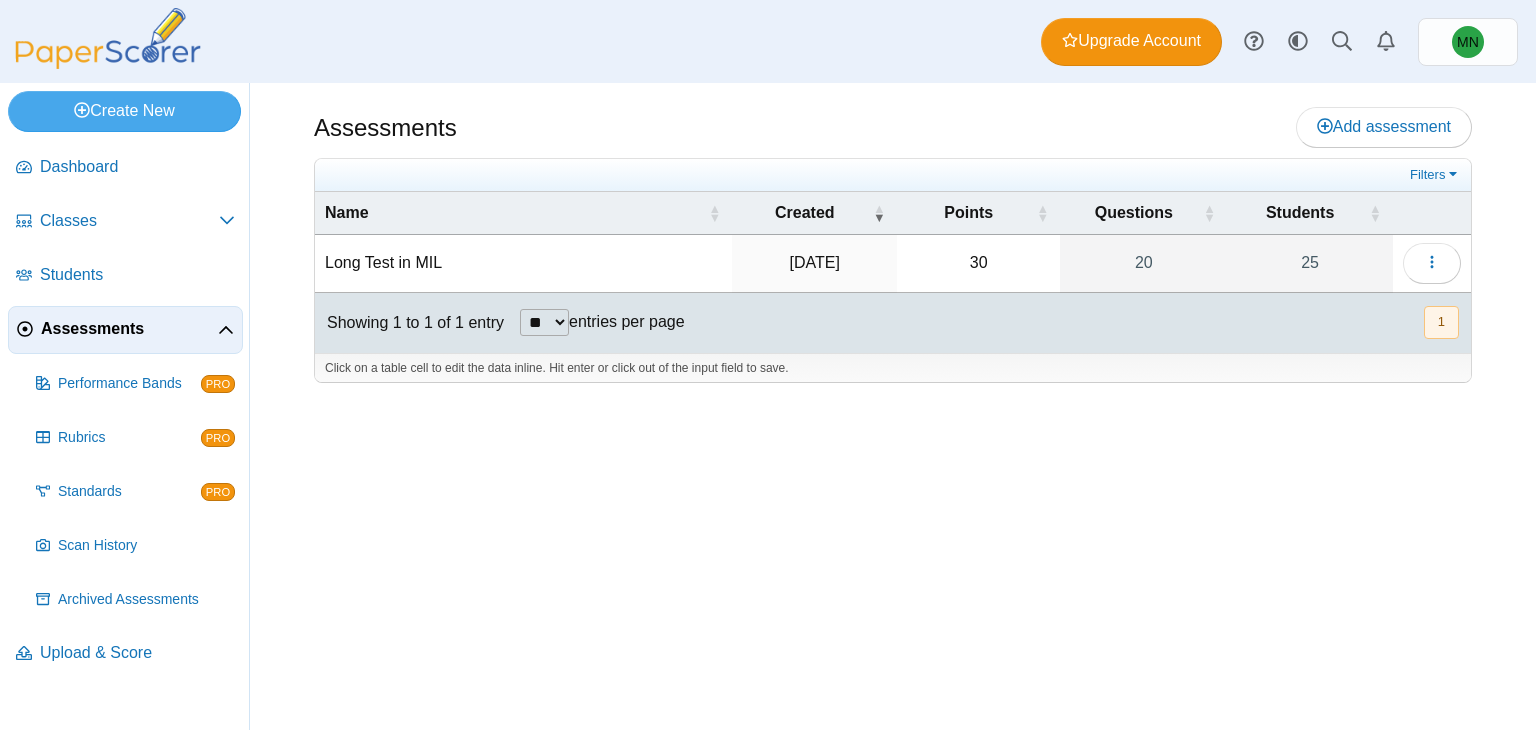 scroll, scrollTop: 0, scrollLeft: 0, axis: both 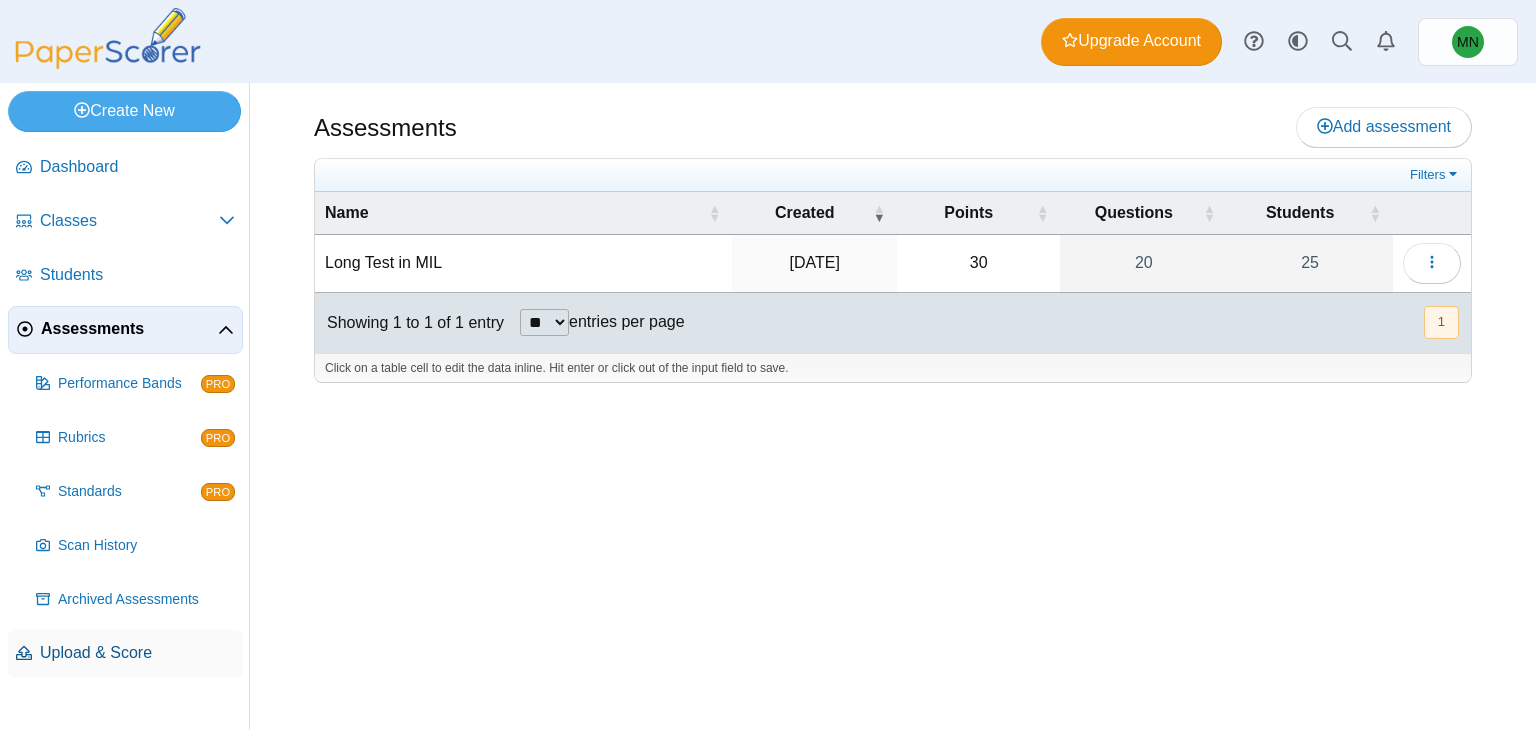 click on "Upload & Score" at bounding box center (137, 653) 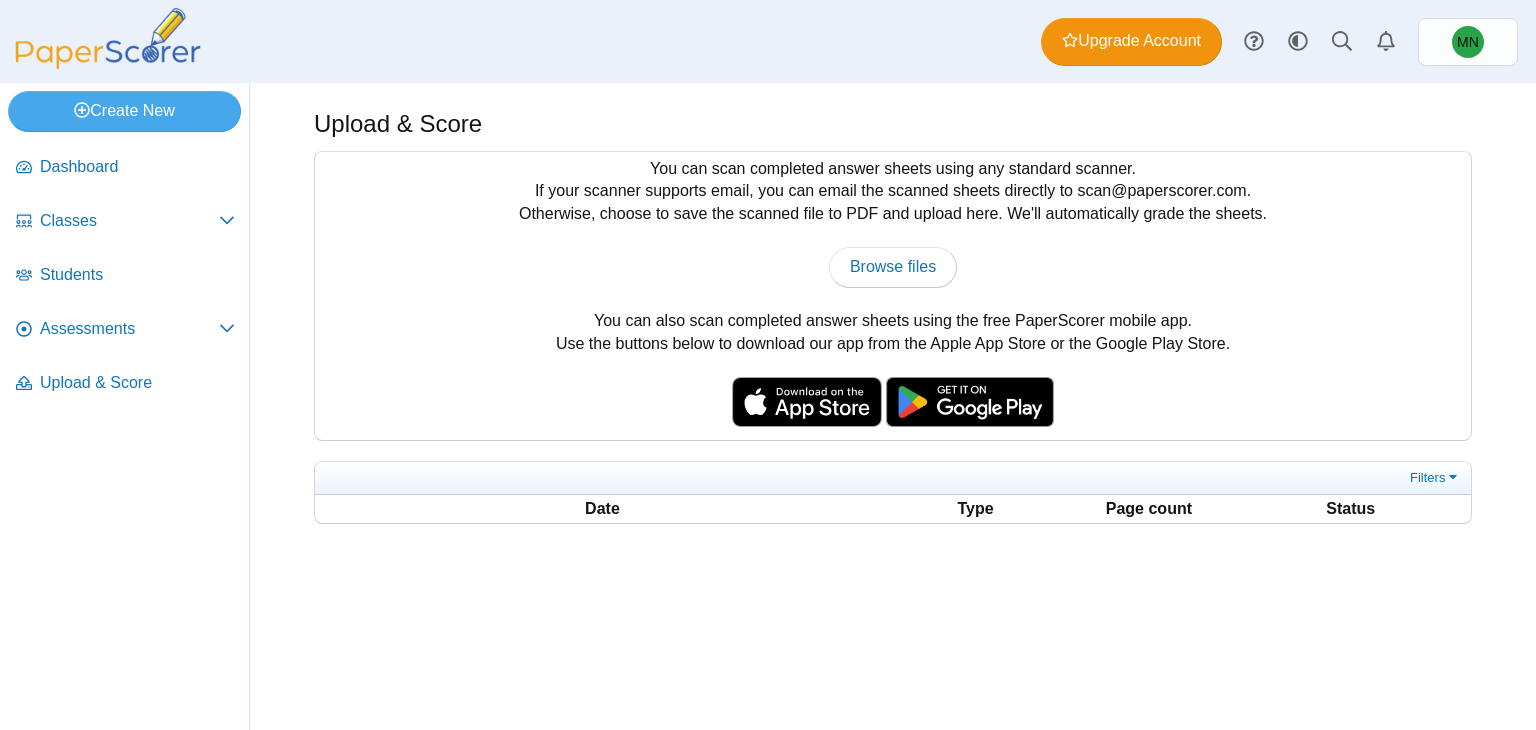 scroll, scrollTop: 0, scrollLeft: 0, axis: both 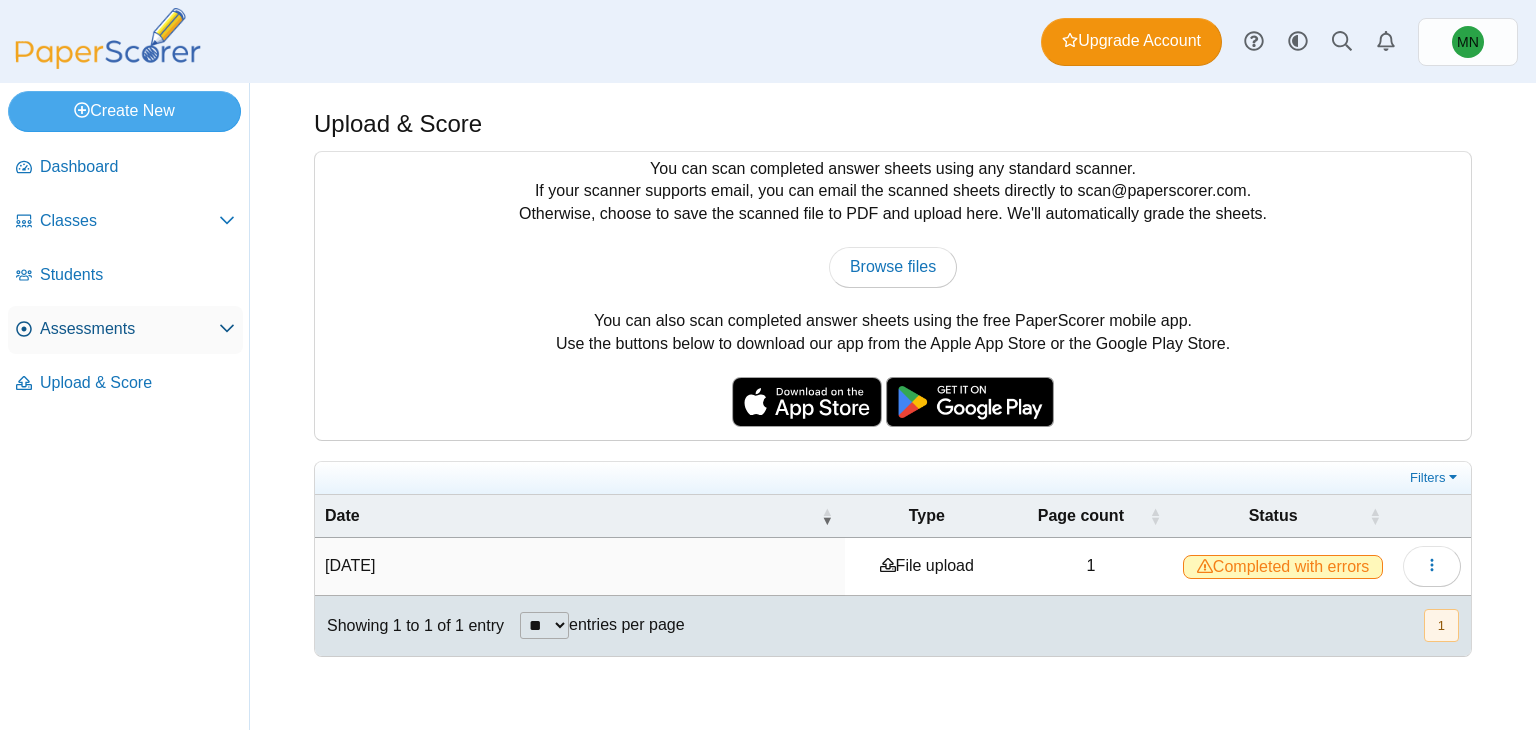 click on "Assessments" at bounding box center [129, 329] 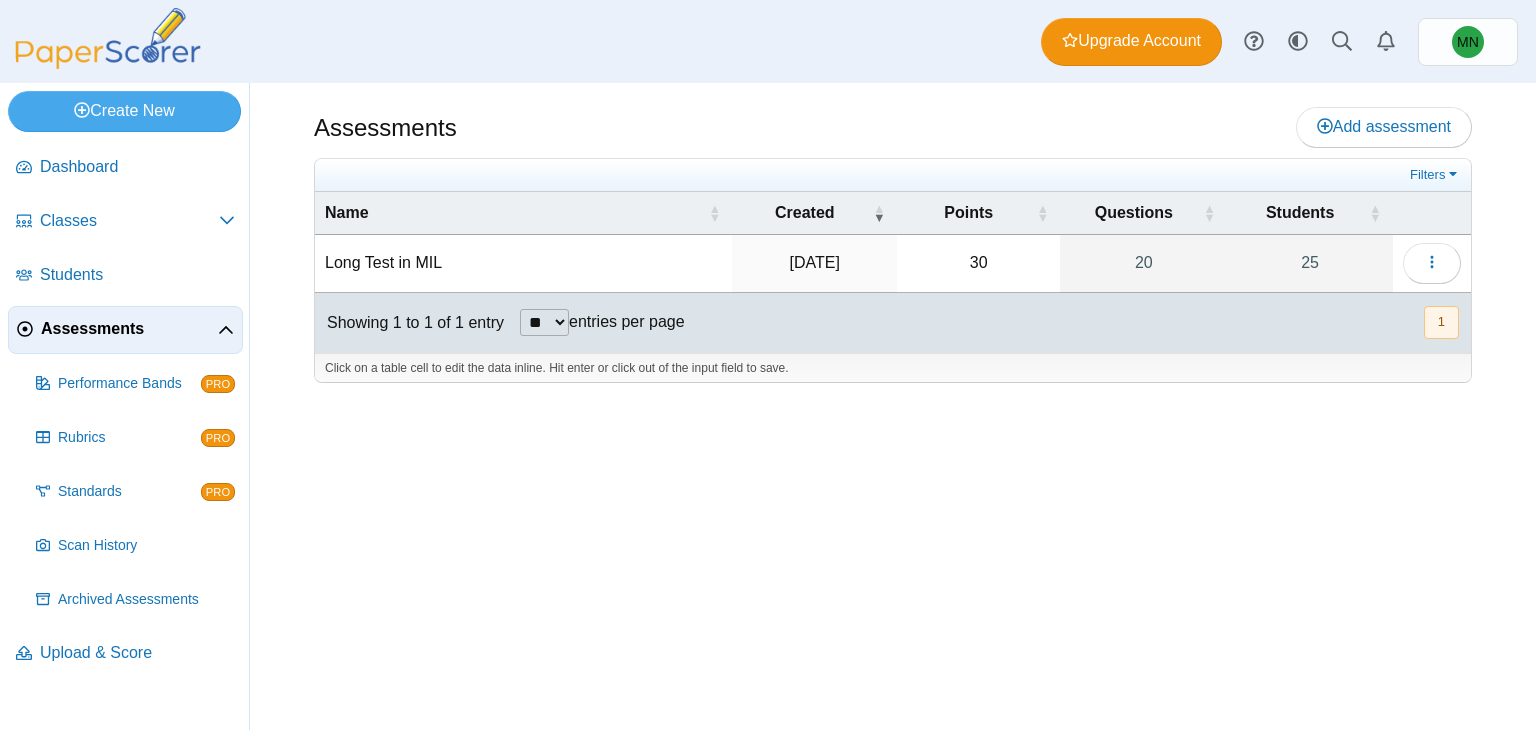 scroll, scrollTop: 0, scrollLeft: 0, axis: both 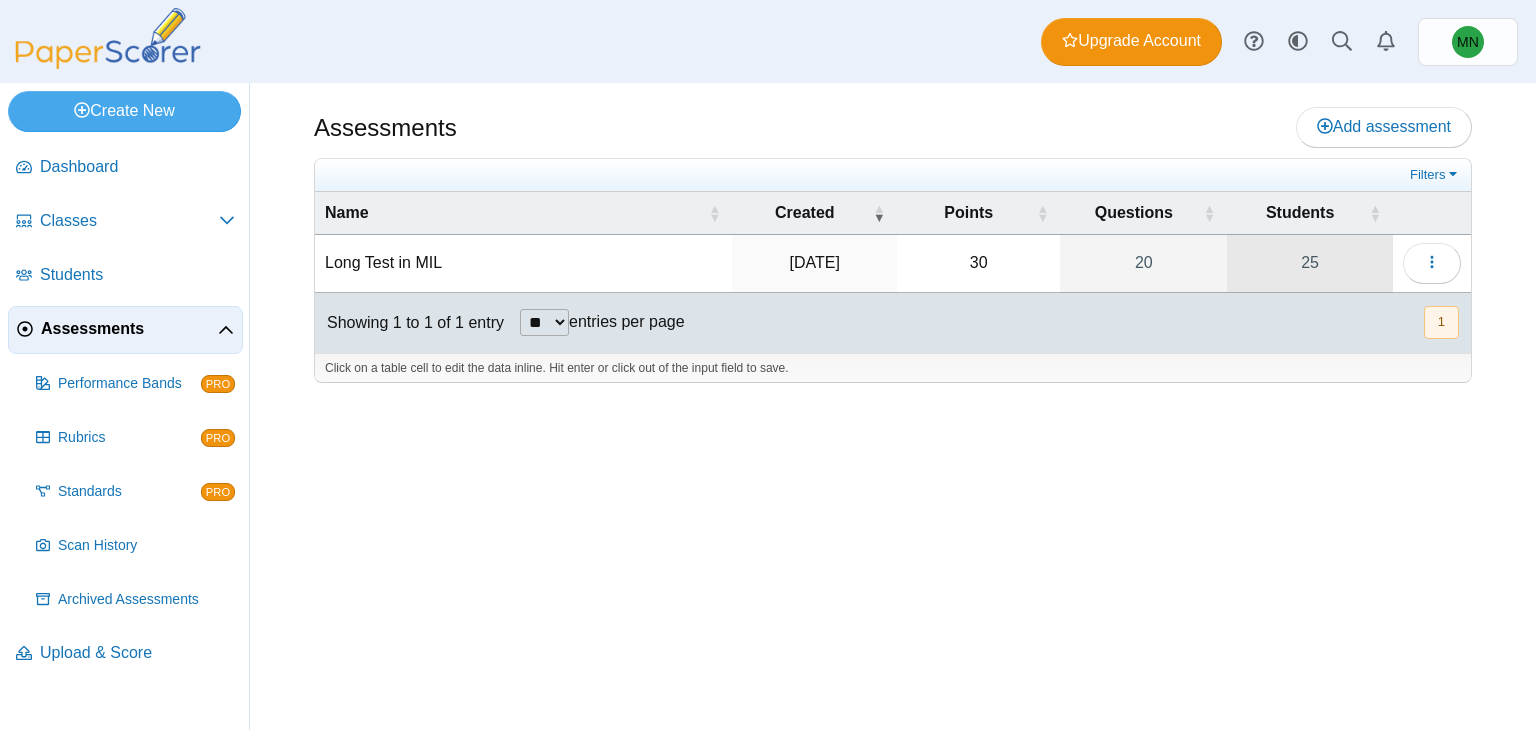 click on "25" at bounding box center [1310, 263] 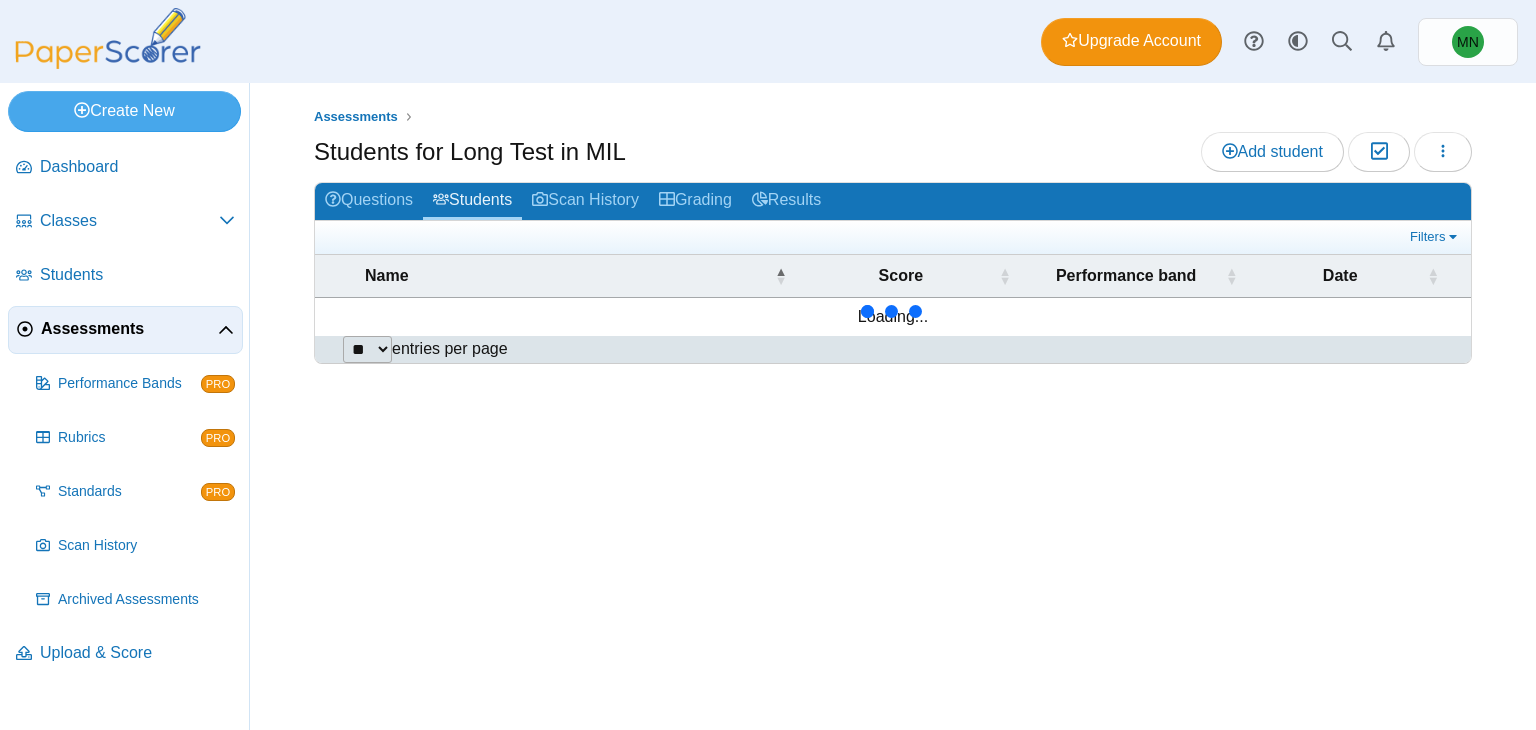 scroll, scrollTop: 0, scrollLeft: 0, axis: both 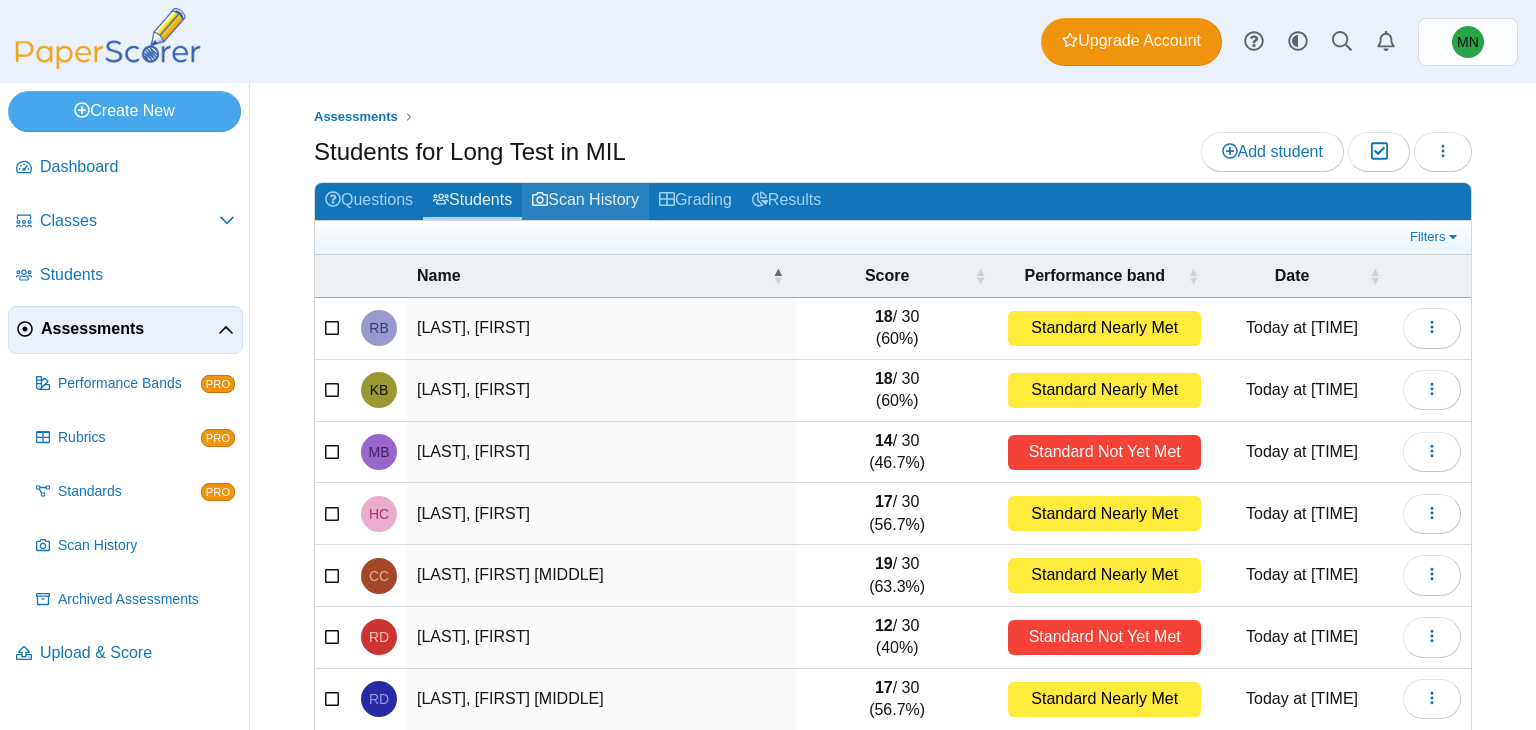 click on "Scan History" at bounding box center (585, 201) 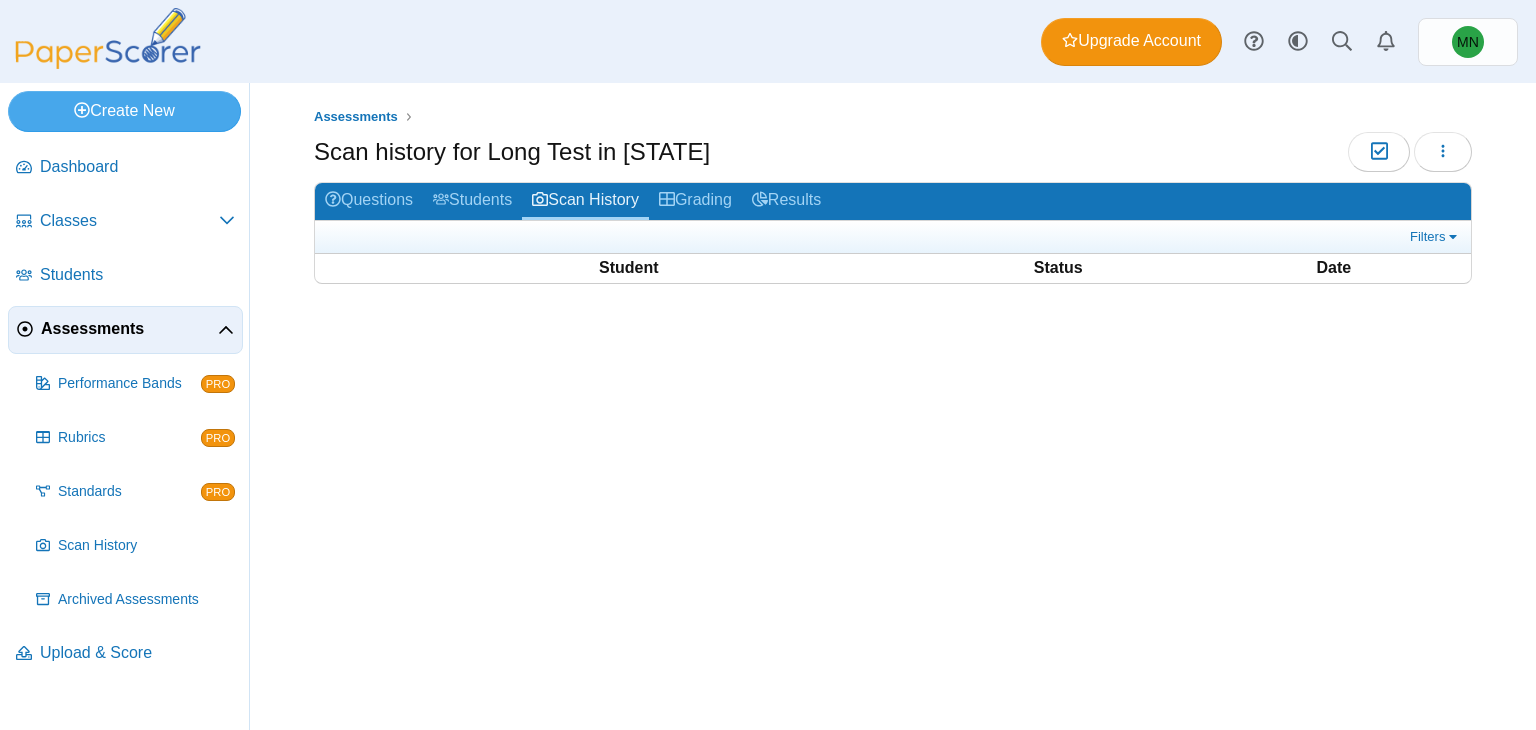 scroll, scrollTop: 0, scrollLeft: 0, axis: both 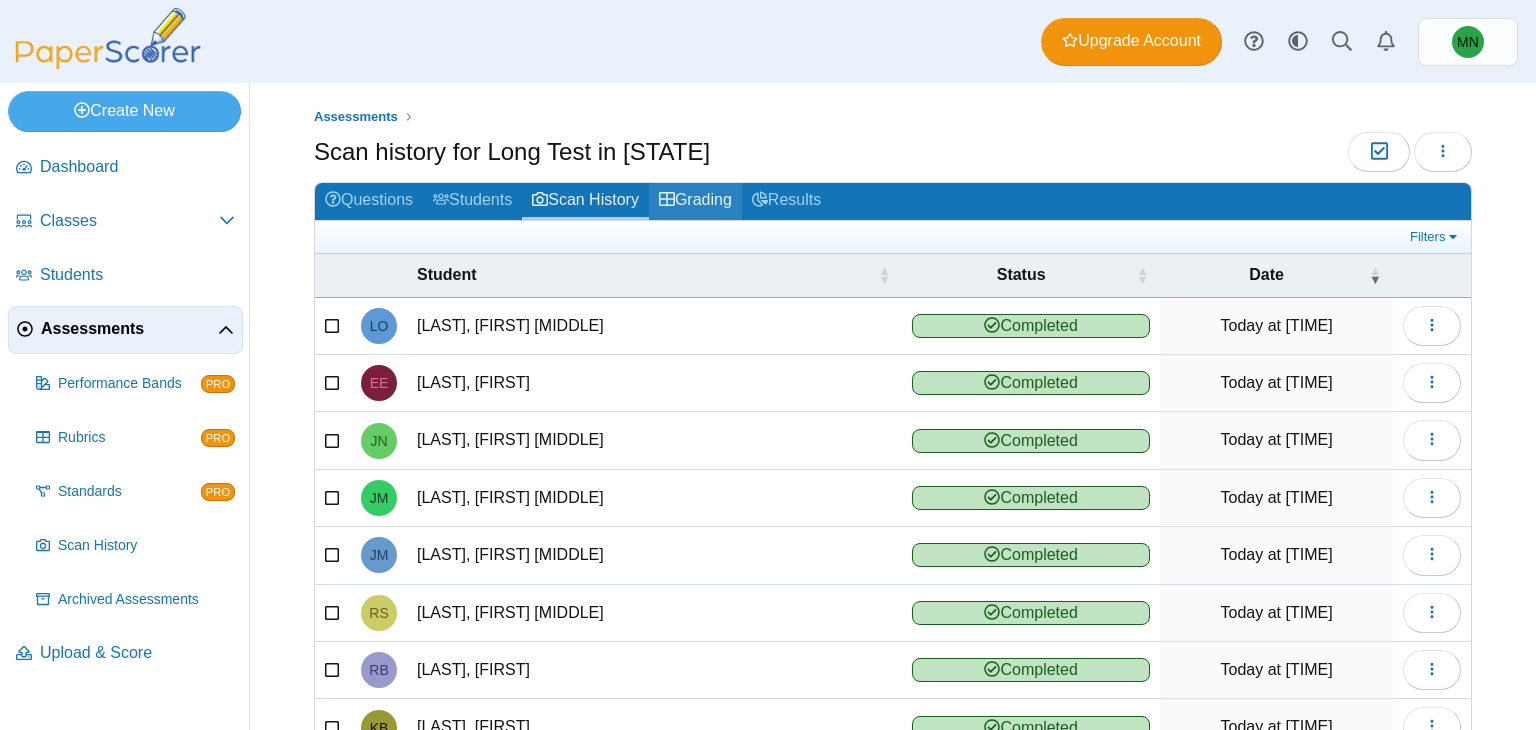 click on "Grading" at bounding box center [695, 201] 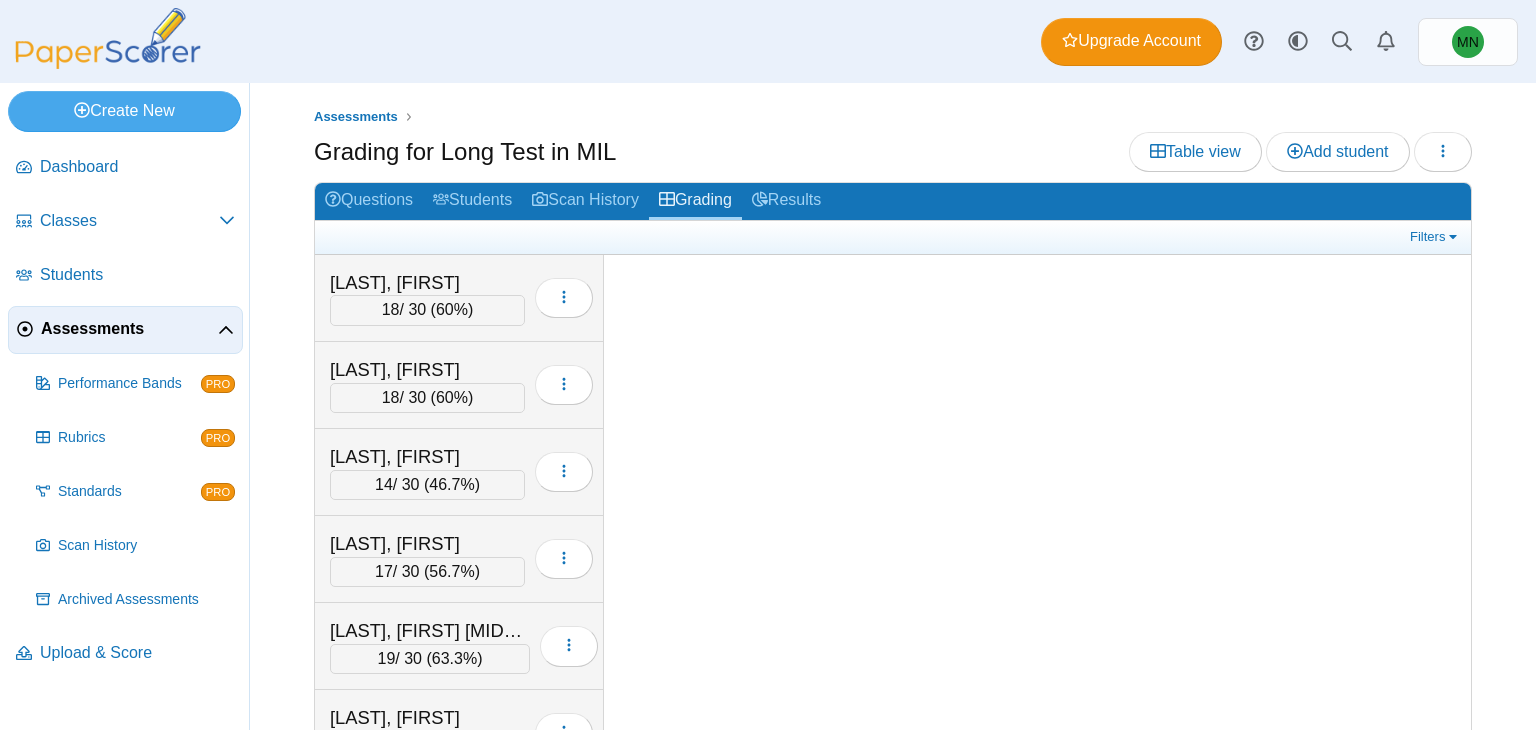 scroll, scrollTop: 0, scrollLeft: 0, axis: both 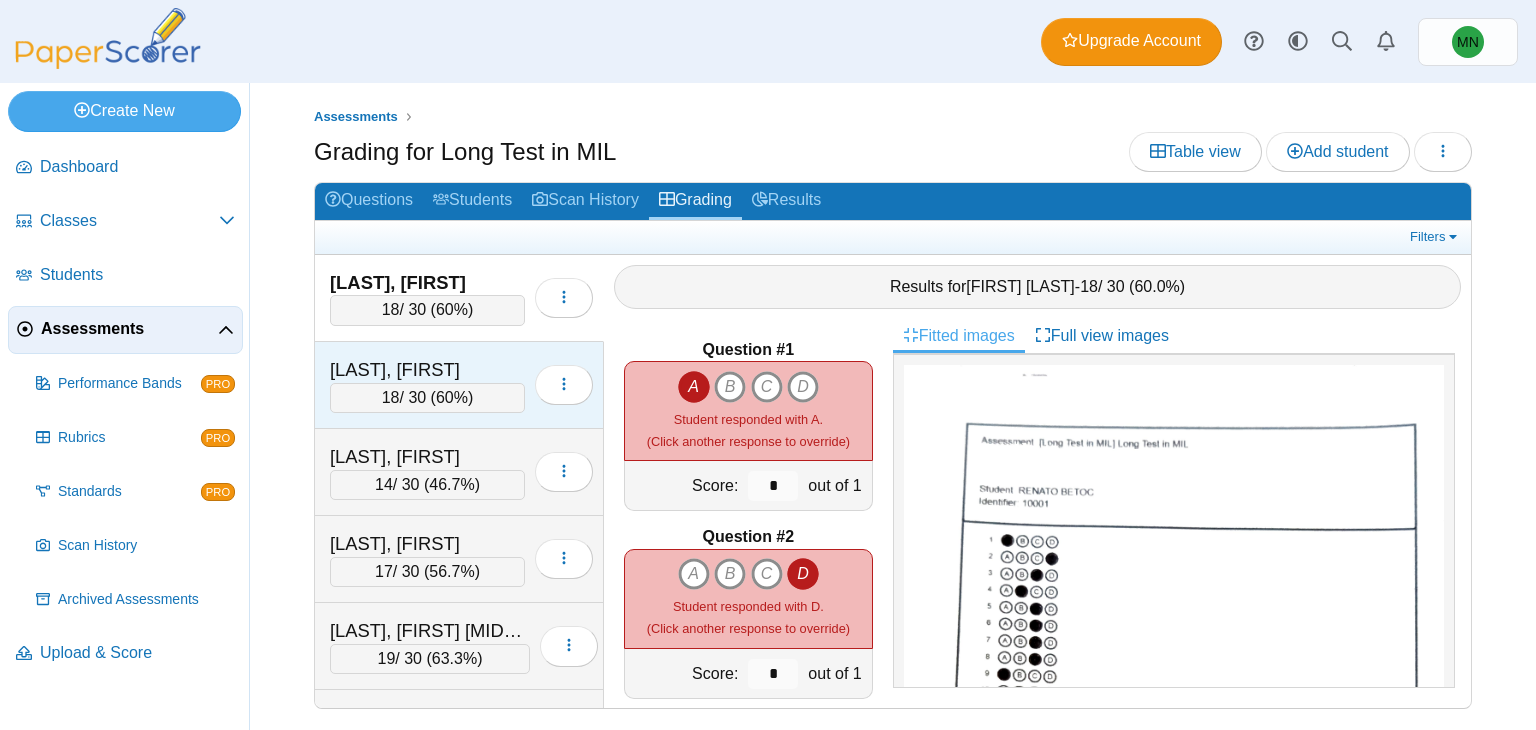 click on "BOBADILLA, KRISTINE" at bounding box center [427, 370] 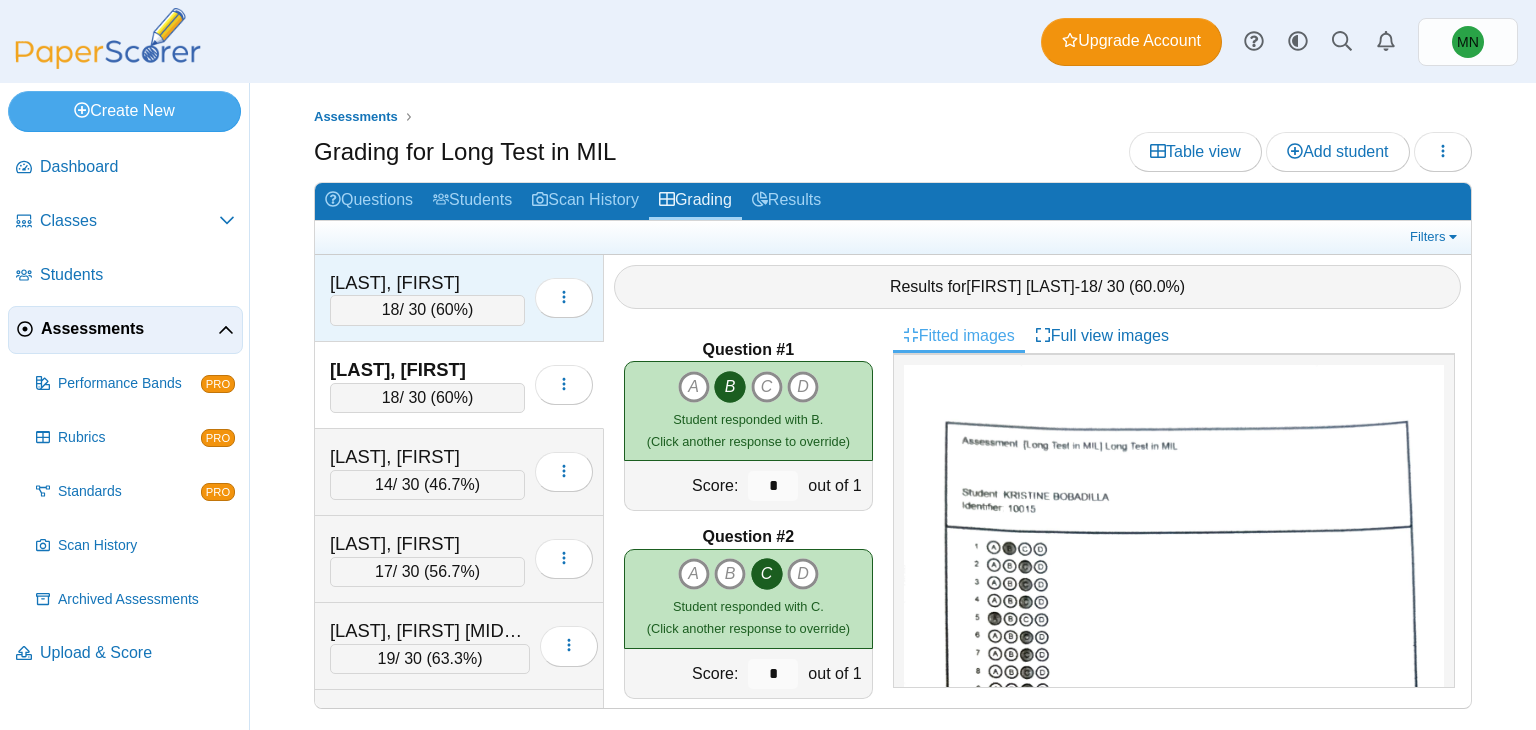click on "BETOC, RENATO" at bounding box center (427, 283) 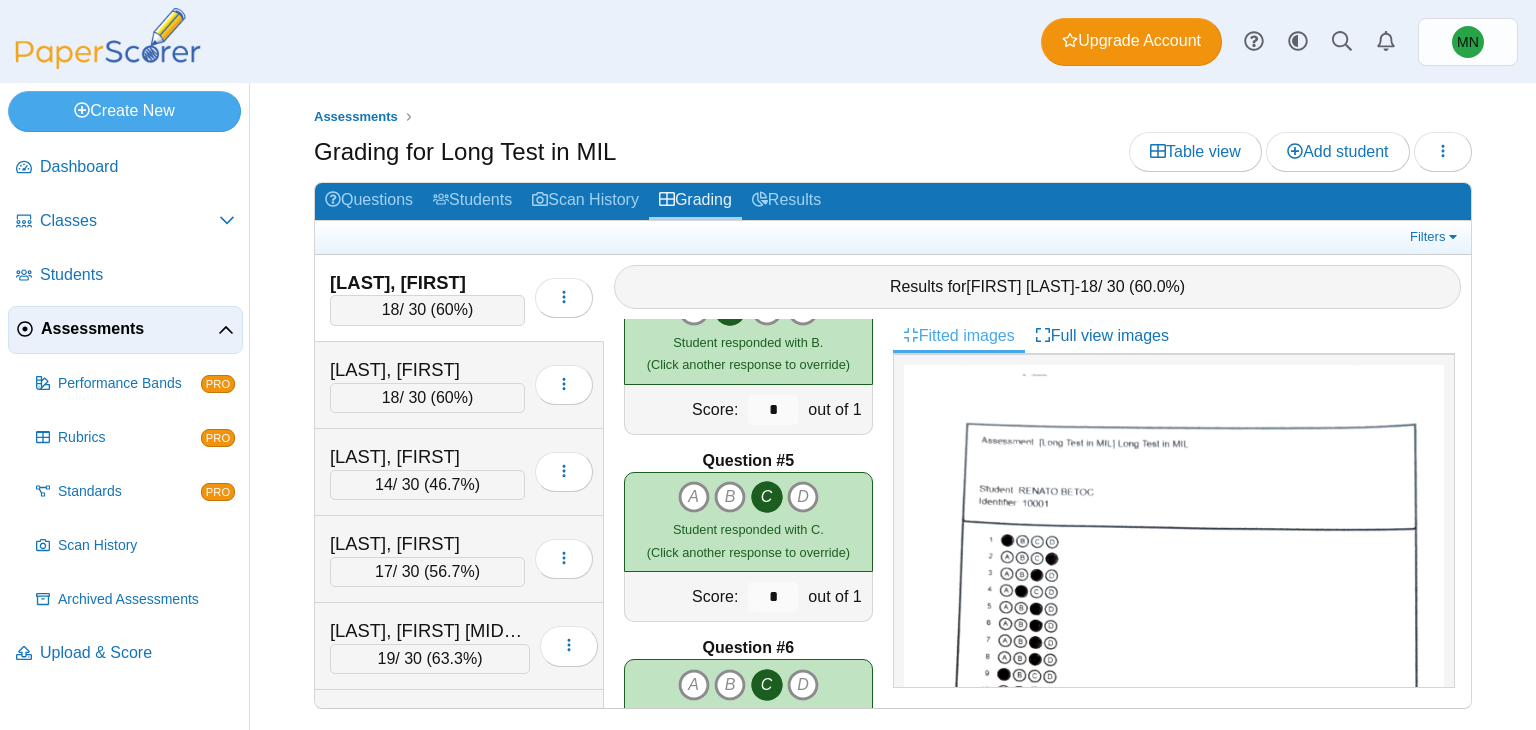 scroll, scrollTop: 640, scrollLeft: 0, axis: vertical 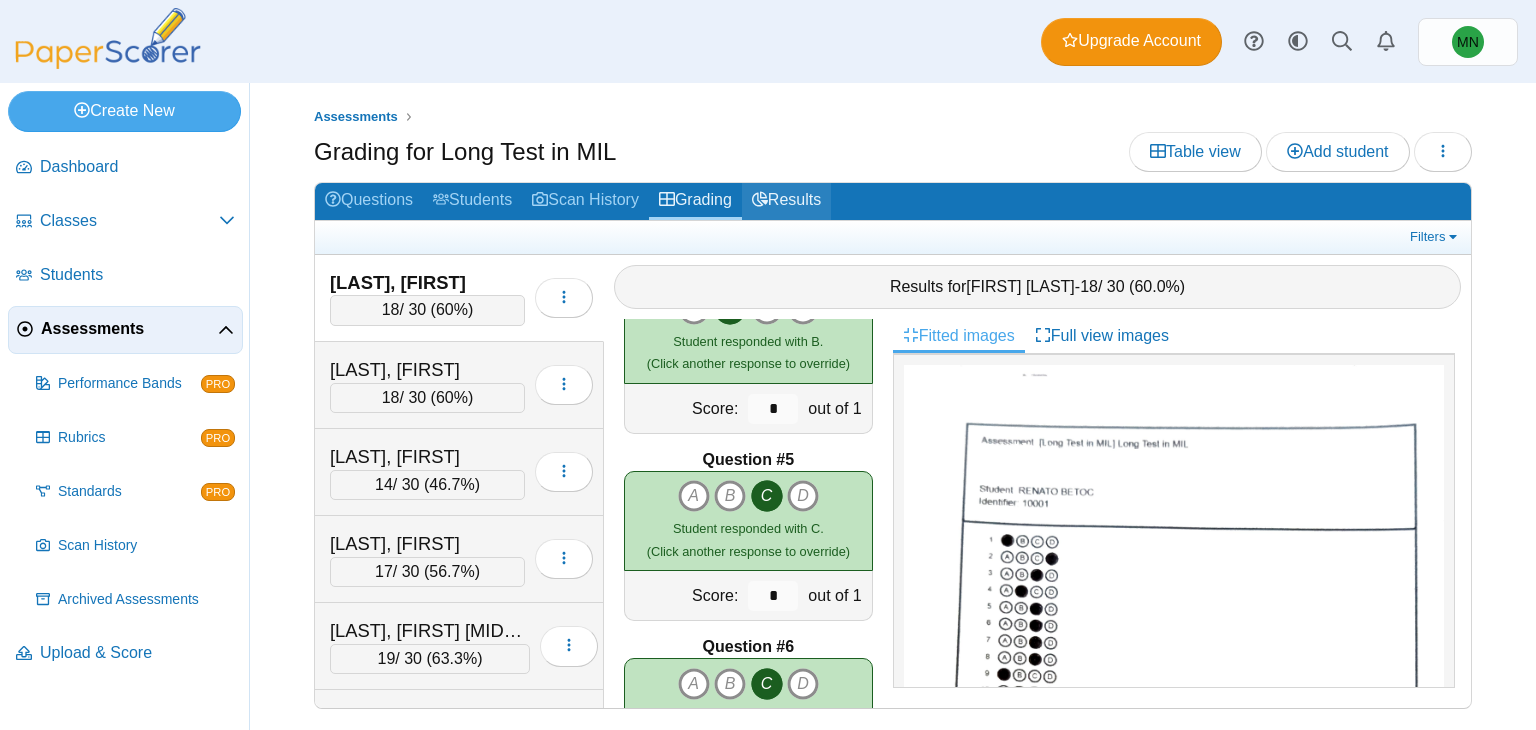 click on "Results" at bounding box center [786, 201] 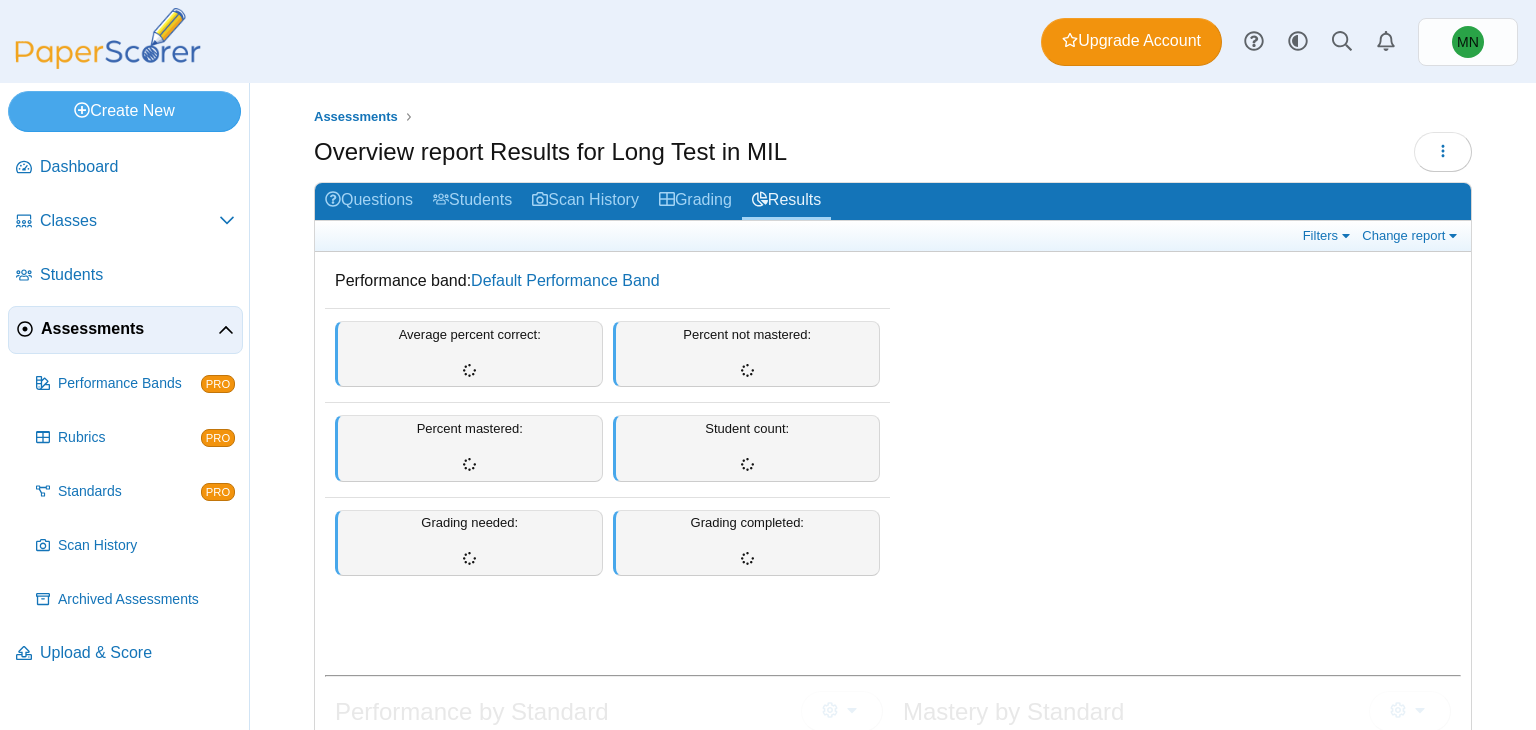scroll, scrollTop: 0, scrollLeft: 0, axis: both 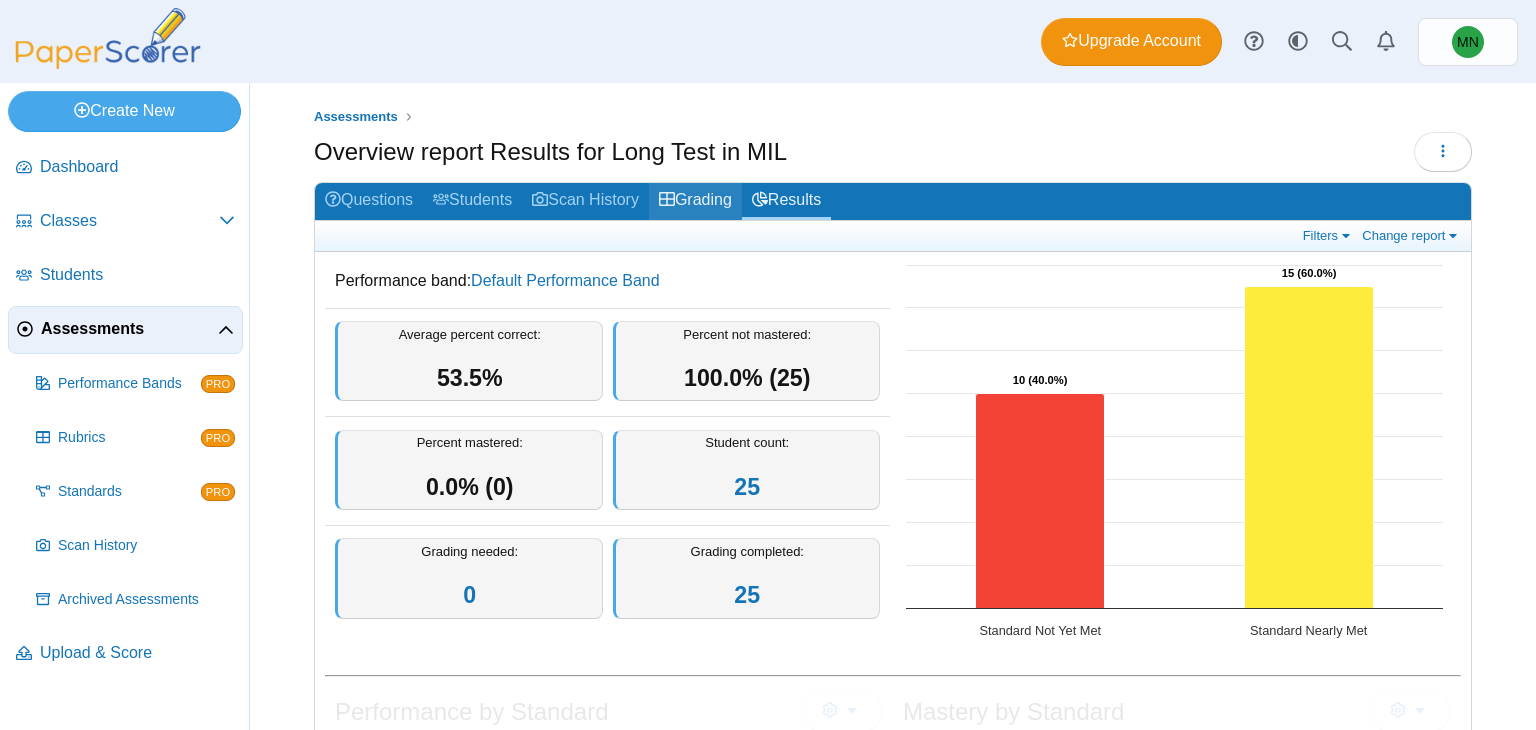 click on "Grading" at bounding box center [695, 201] 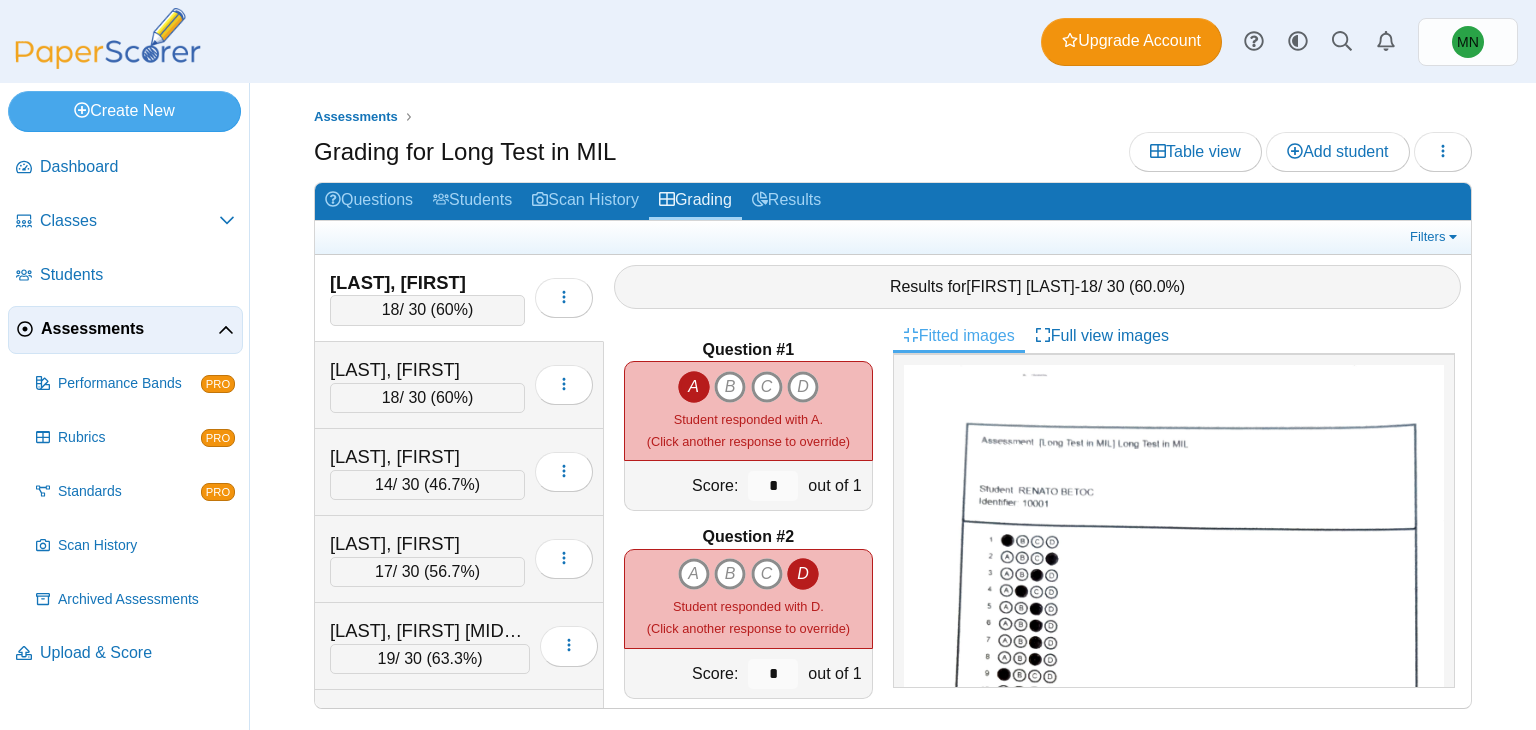 scroll, scrollTop: 0, scrollLeft: 0, axis: both 